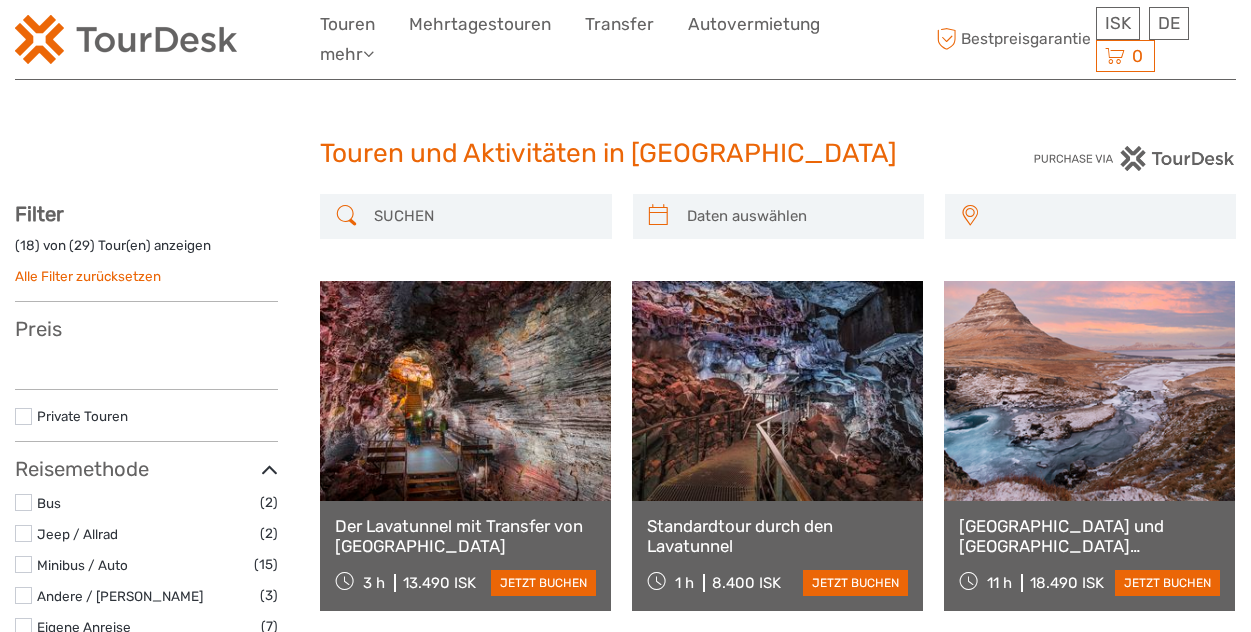 select 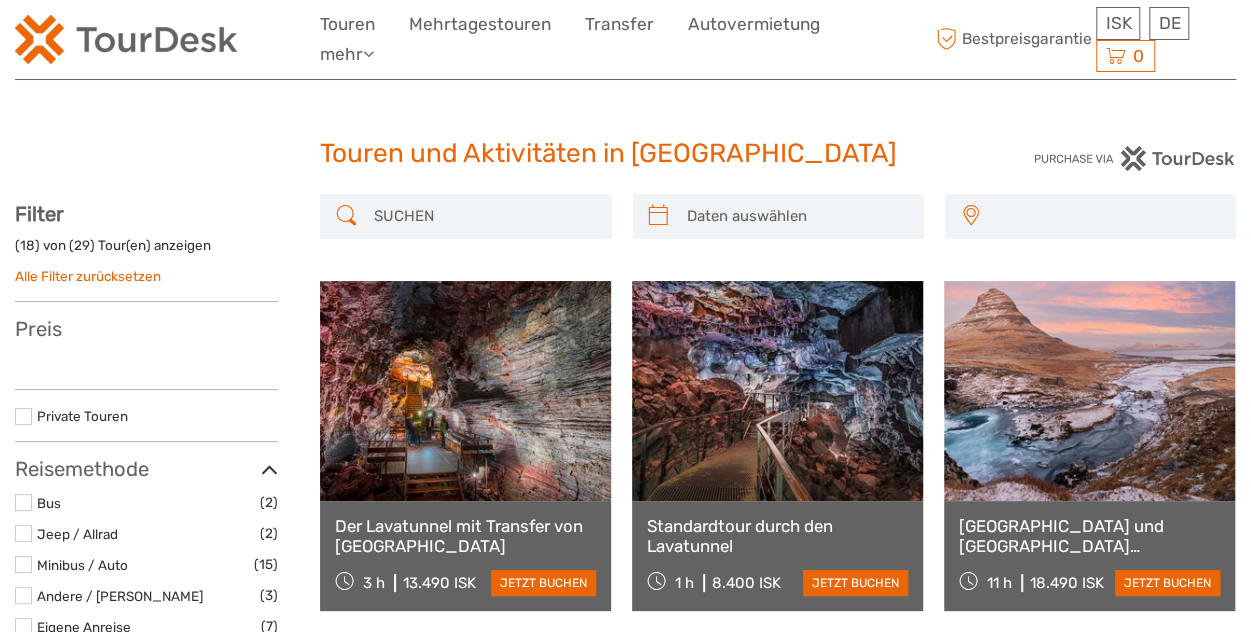 scroll, scrollTop: 0, scrollLeft: 0, axis: both 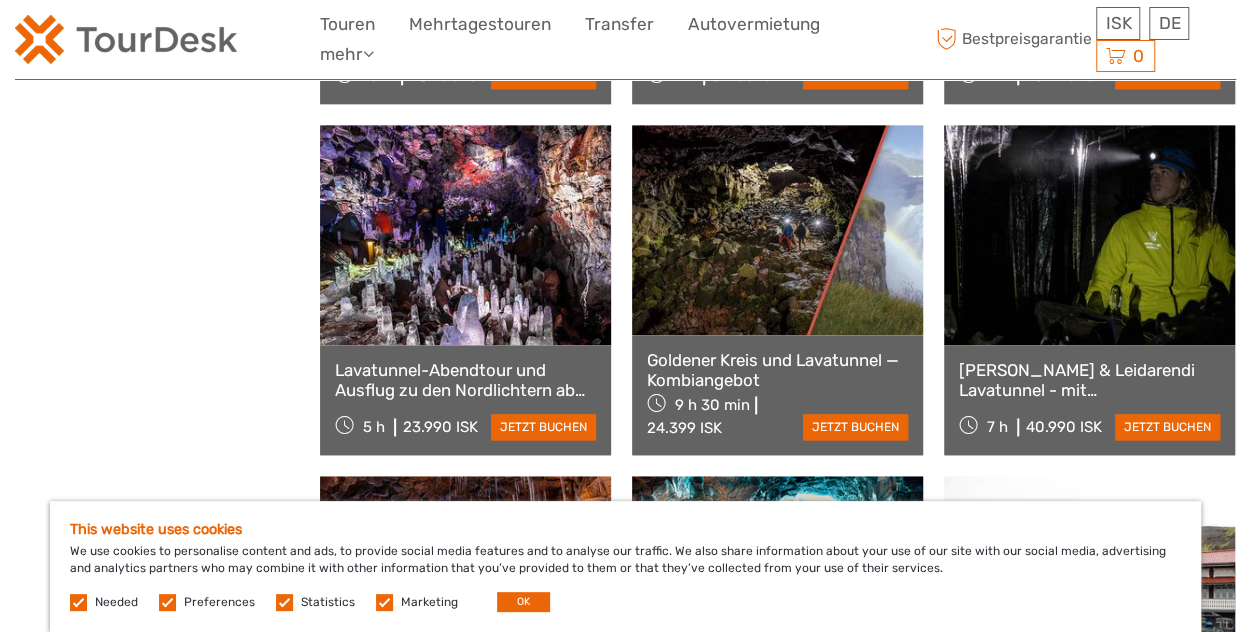 click at bounding box center [1089, 235] 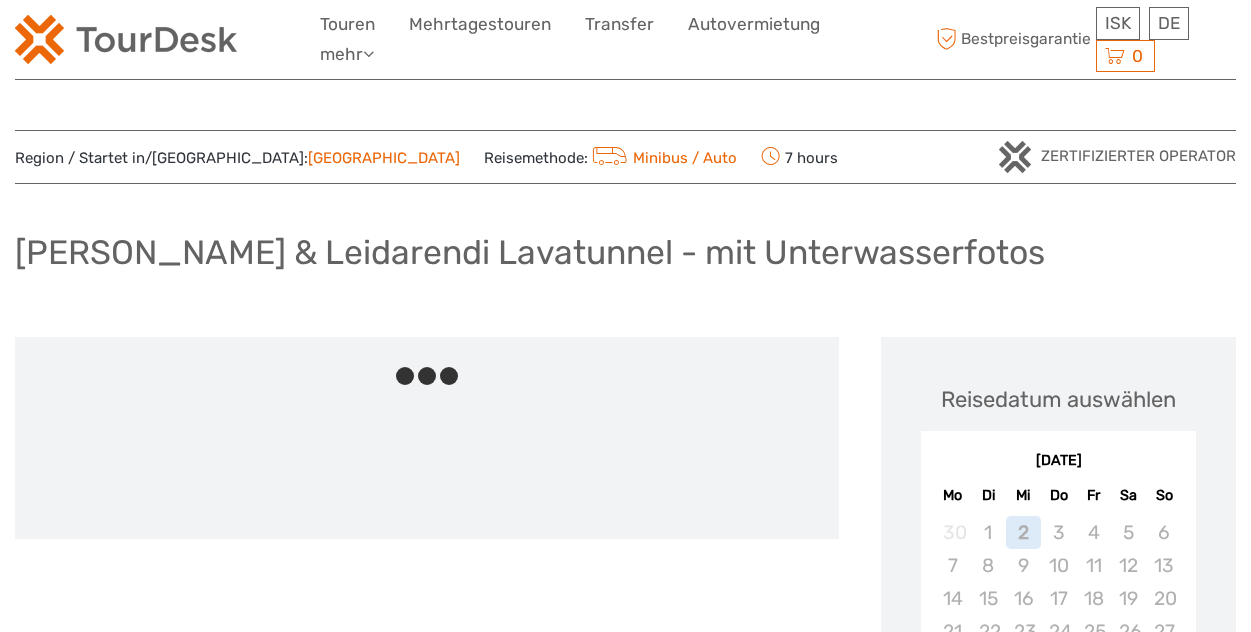 scroll, scrollTop: 0, scrollLeft: 0, axis: both 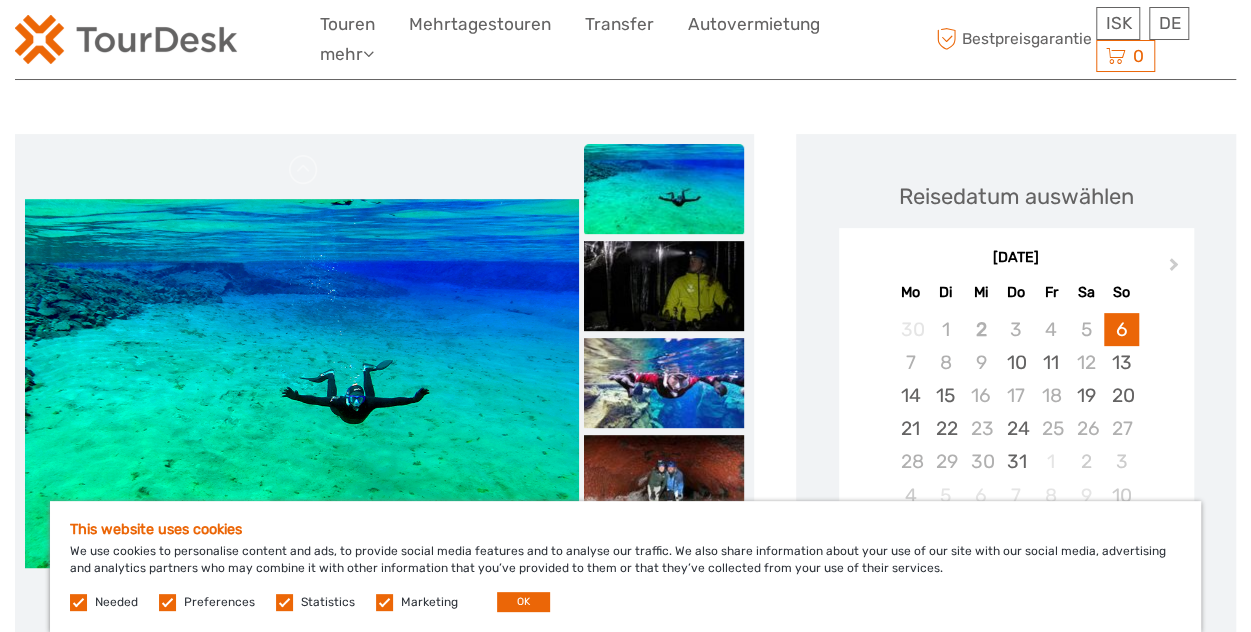 click on "Preferences" at bounding box center [219, 602] 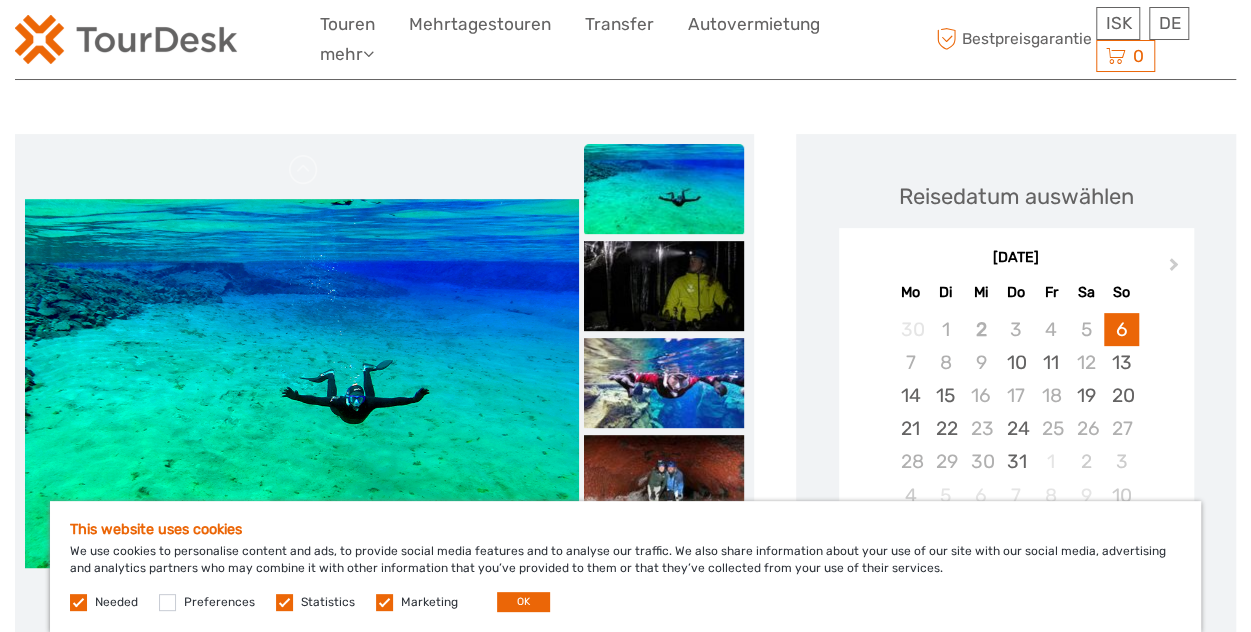 click at bounding box center (284, 602) 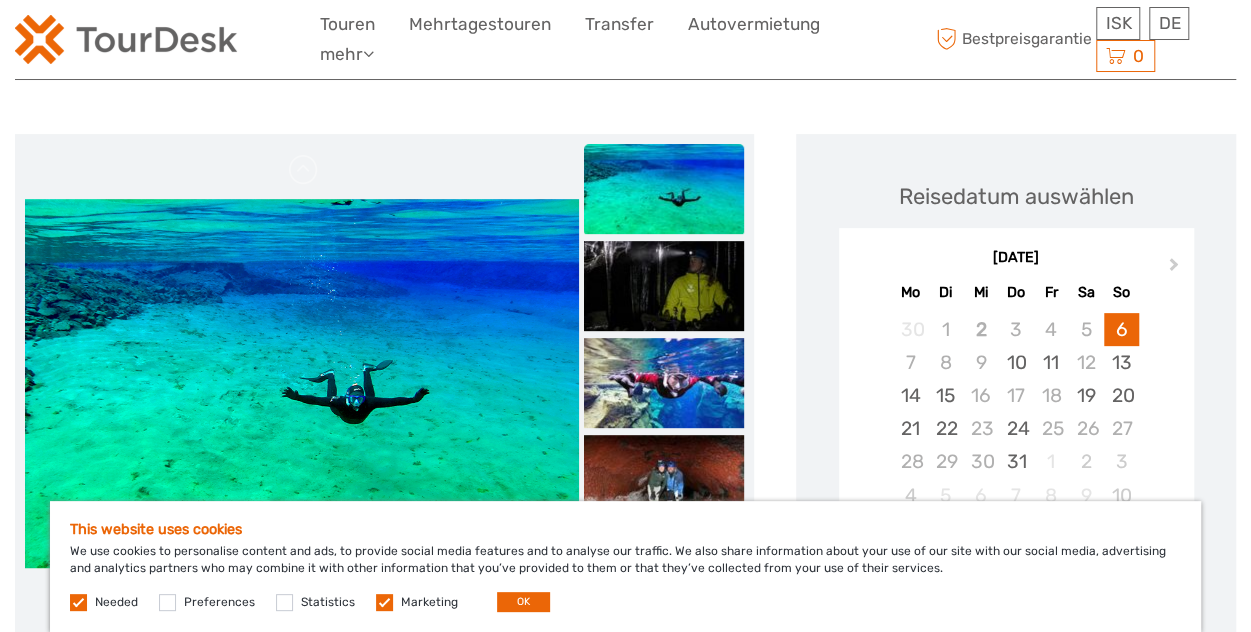 click at bounding box center (384, 602) 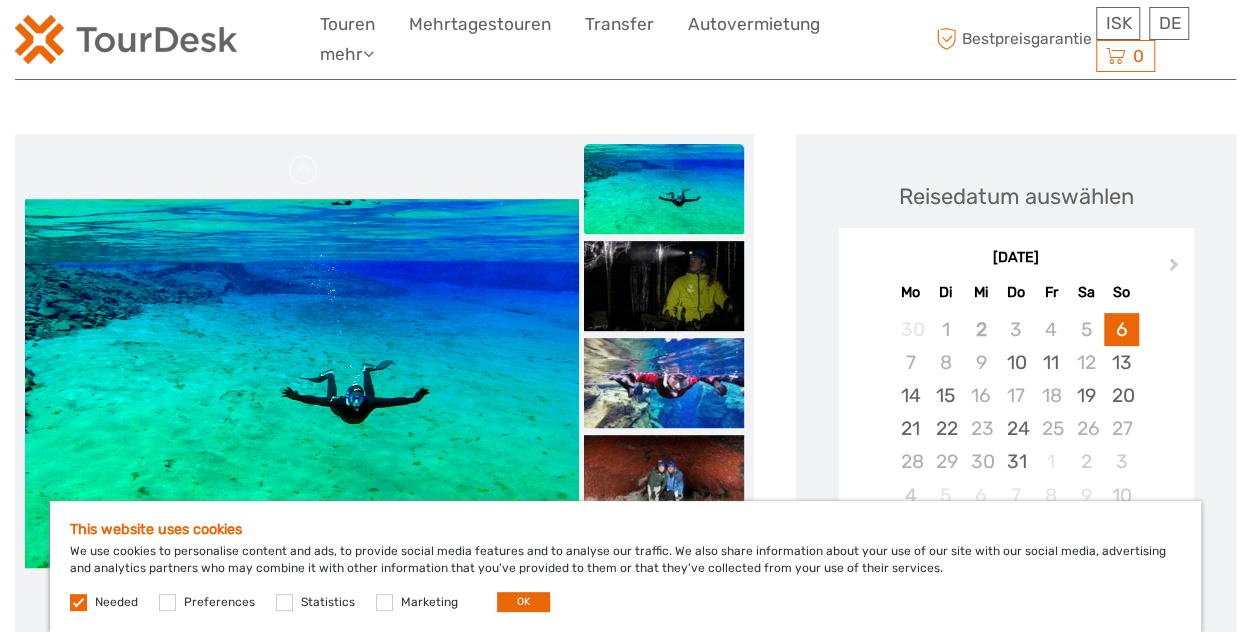 click at bounding box center [78, 602] 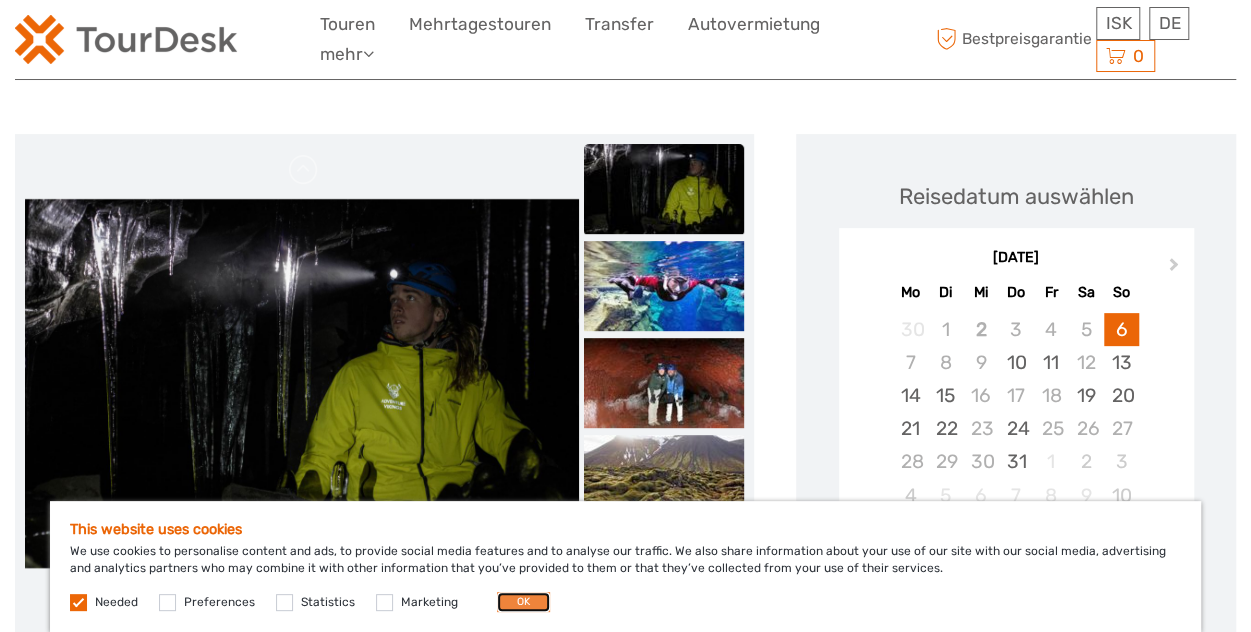 click on "OK" at bounding box center [523, 602] 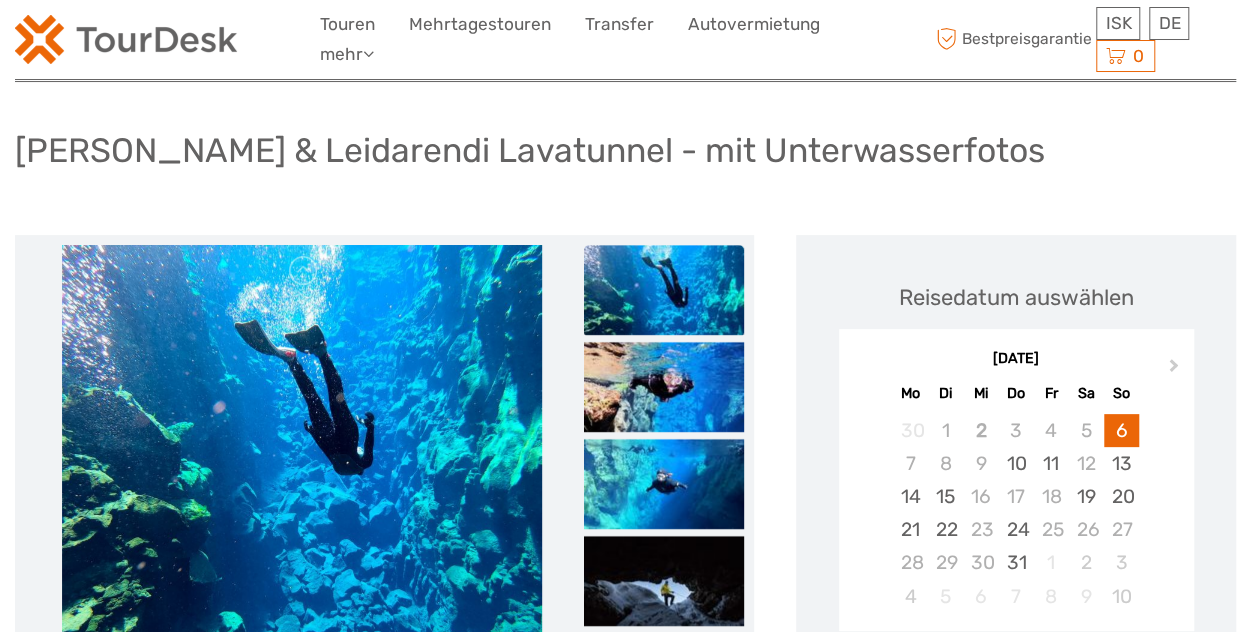scroll, scrollTop: 0, scrollLeft: 0, axis: both 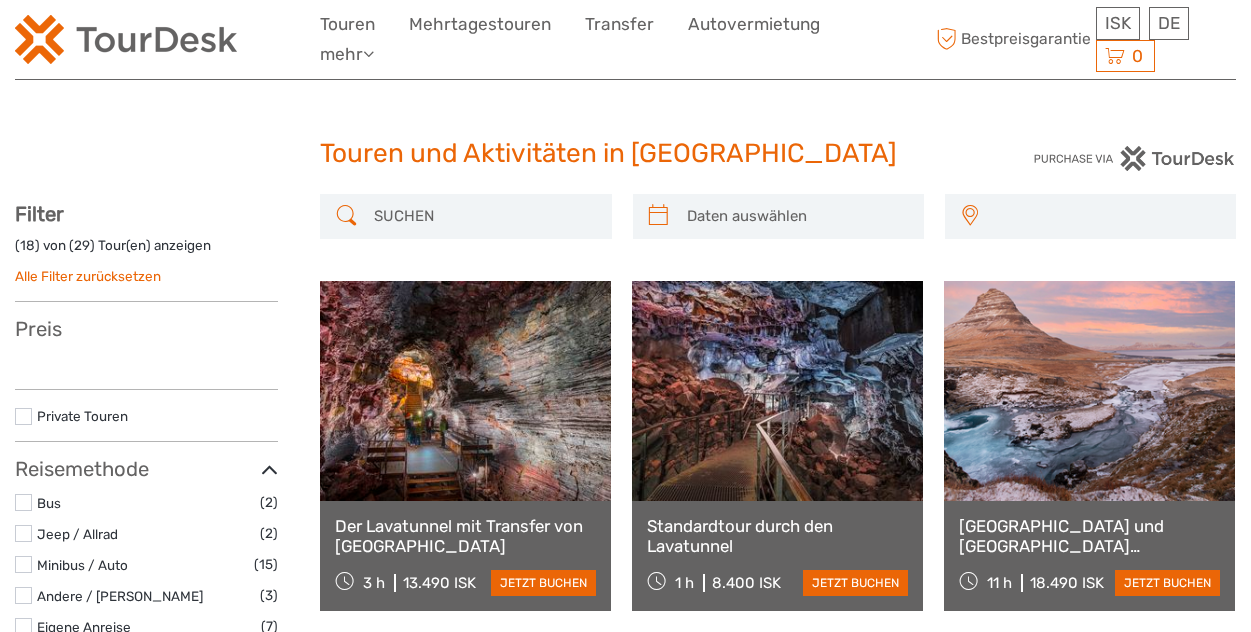 select 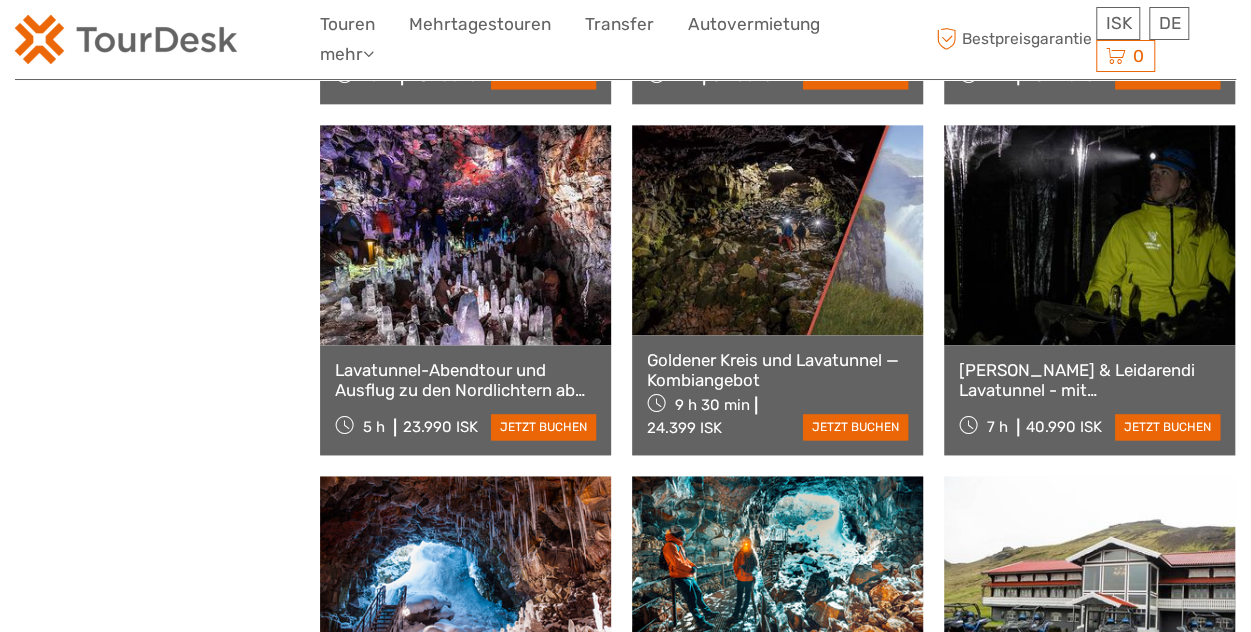 select 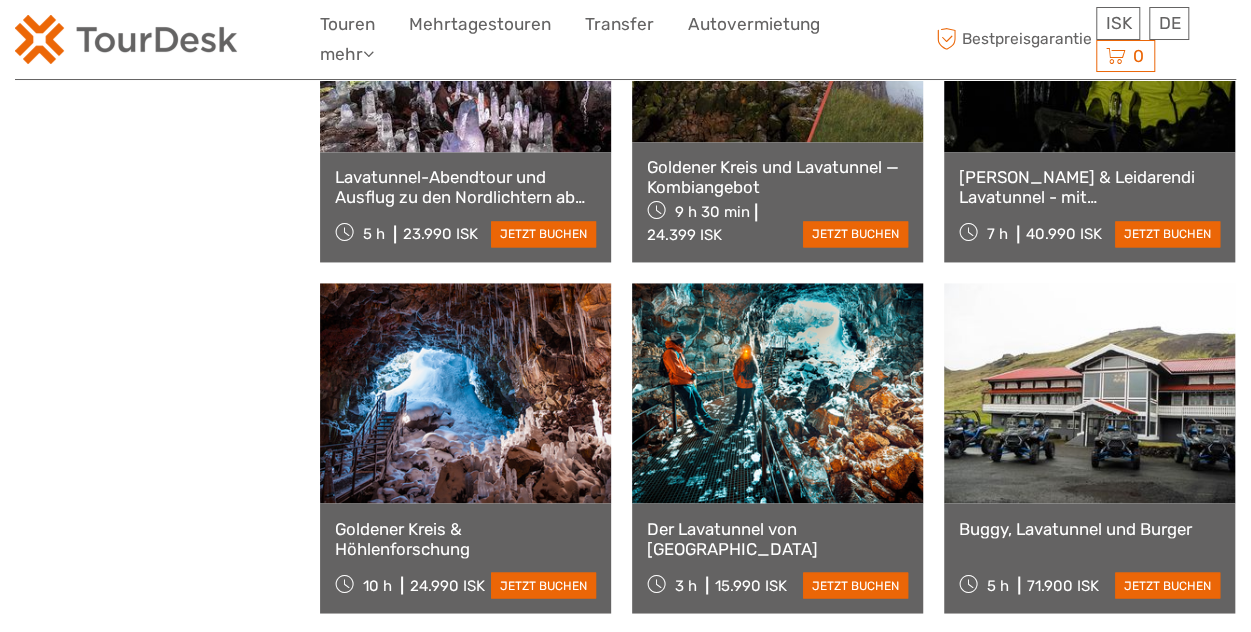 scroll, scrollTop: 0, scrollLeft: 0, axis: both 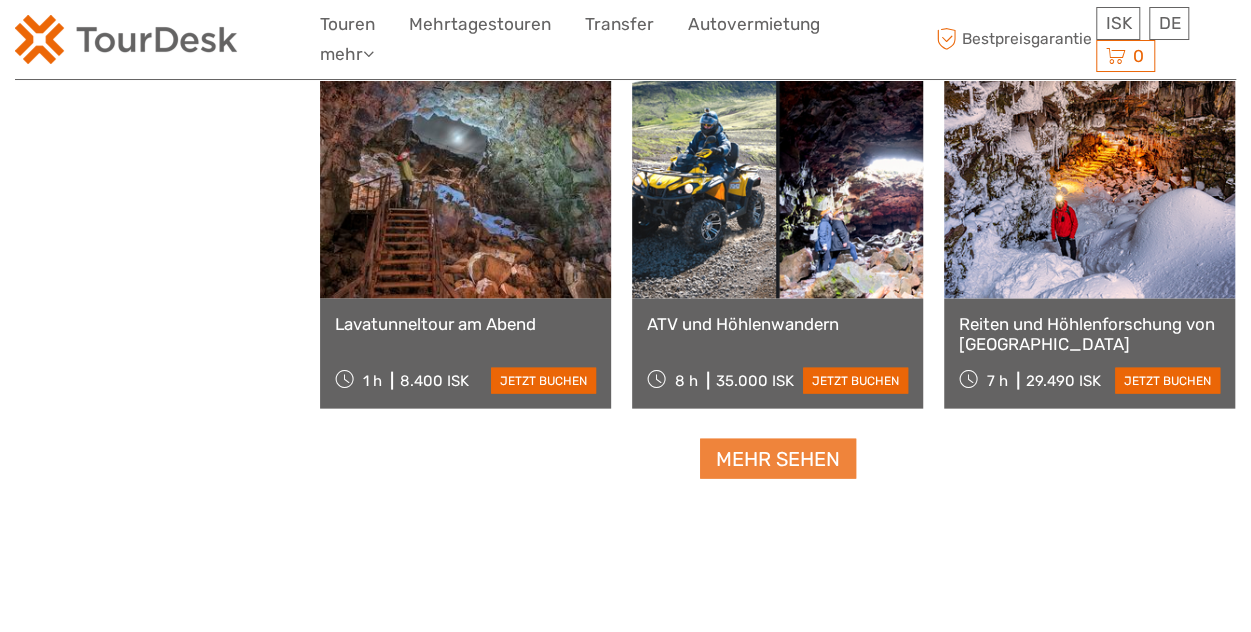 click on "Mehr sehen" at bounding box center (778, 459) 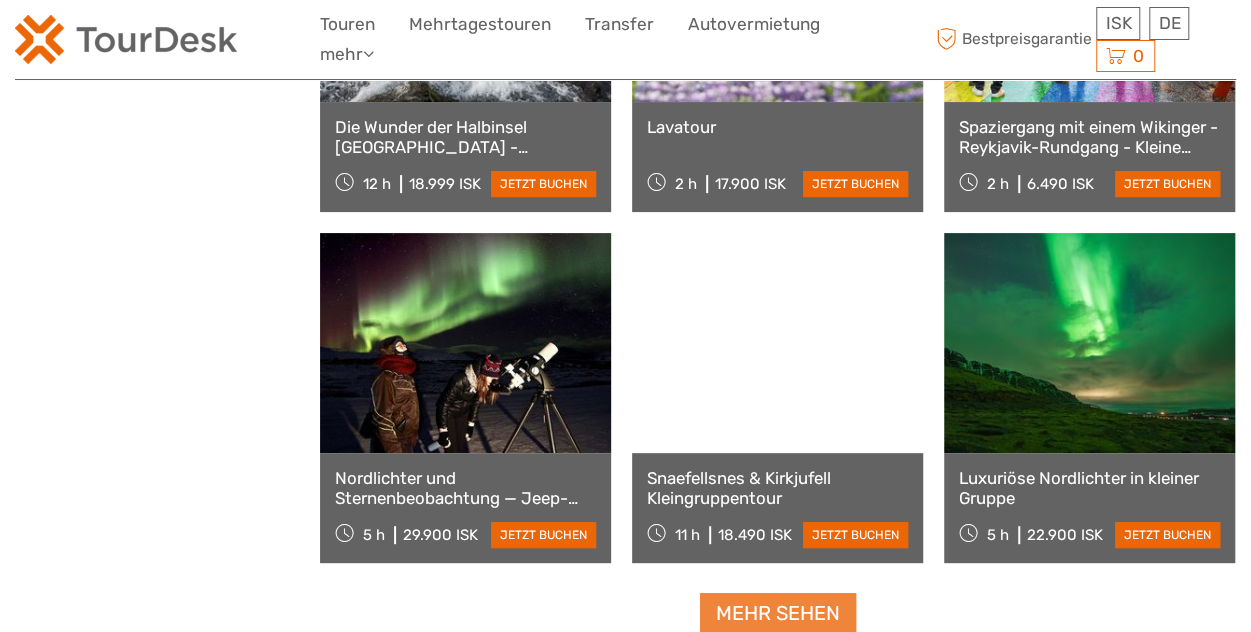 scroll, scrollTop: 3910, scrollLeft: 0, axis: vertical 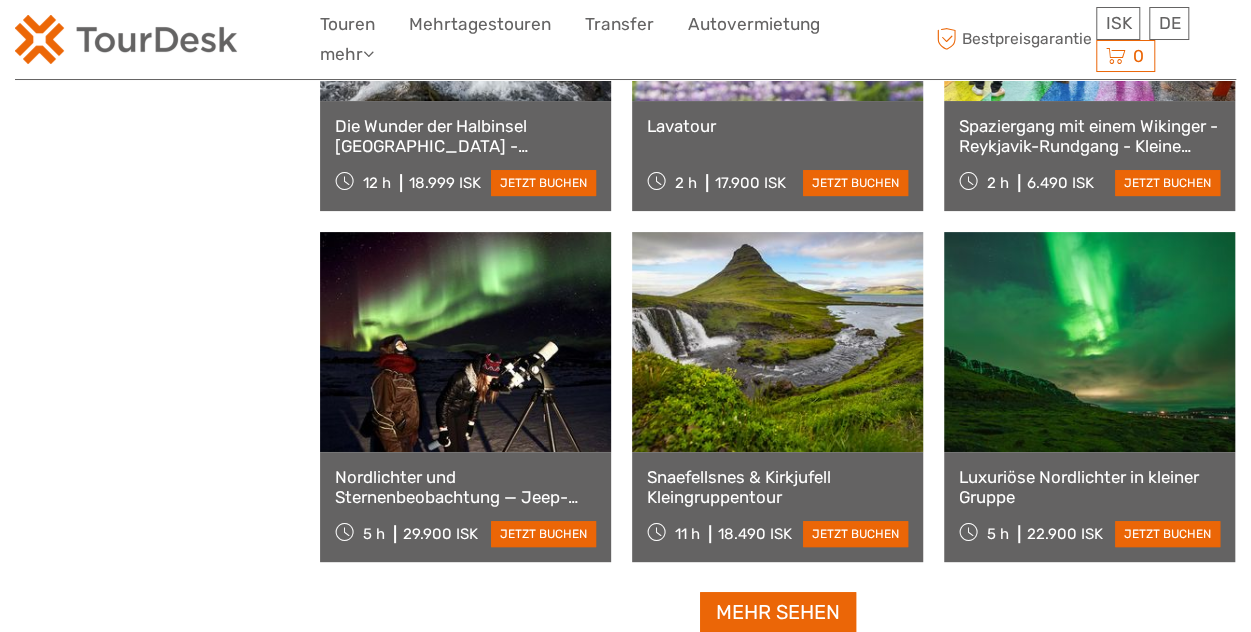 click on "Nordlichter und Sternenbeobachtung — Jeep-Tour — Professionelle Fotos — Kostenlose Wiederholung
5 h
29.900 ISK
jetzt buchen" at bounding box center [465, 507] 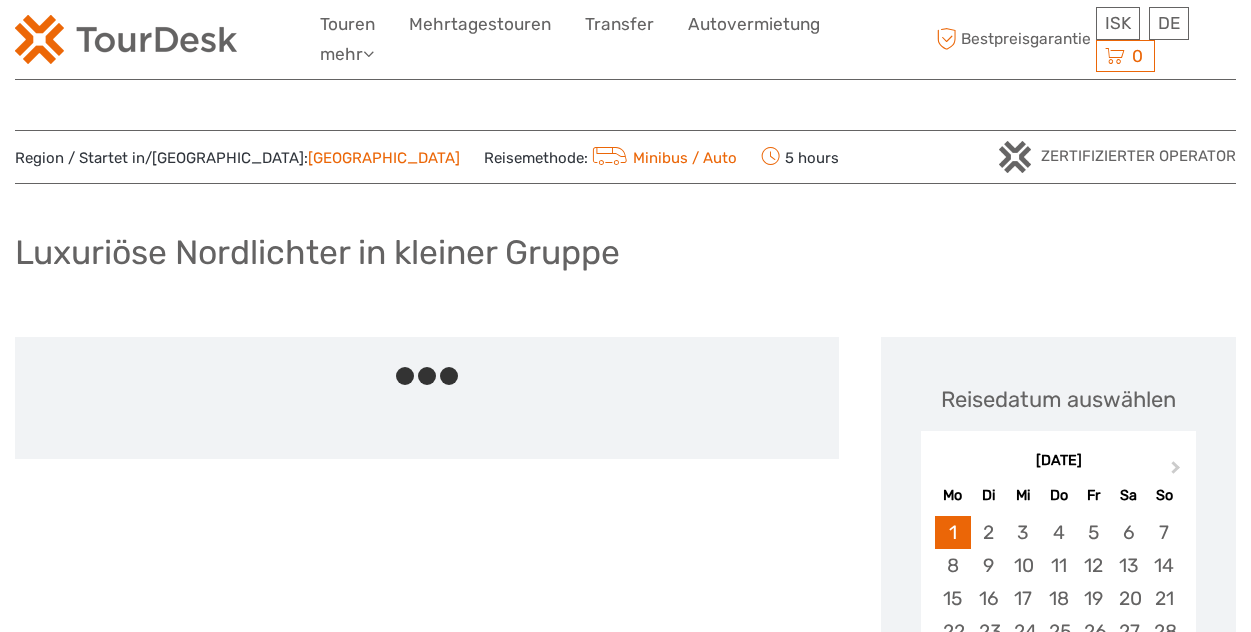 scroll, scrollTop: 0, scrollLeft: 0, axis: both 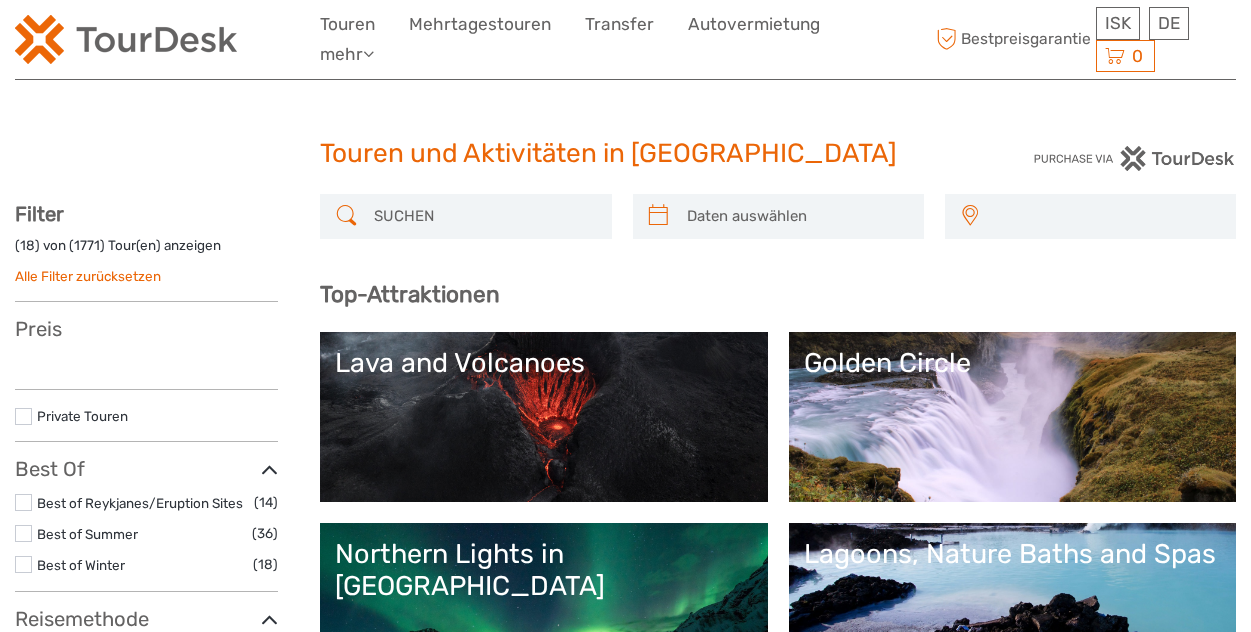 select 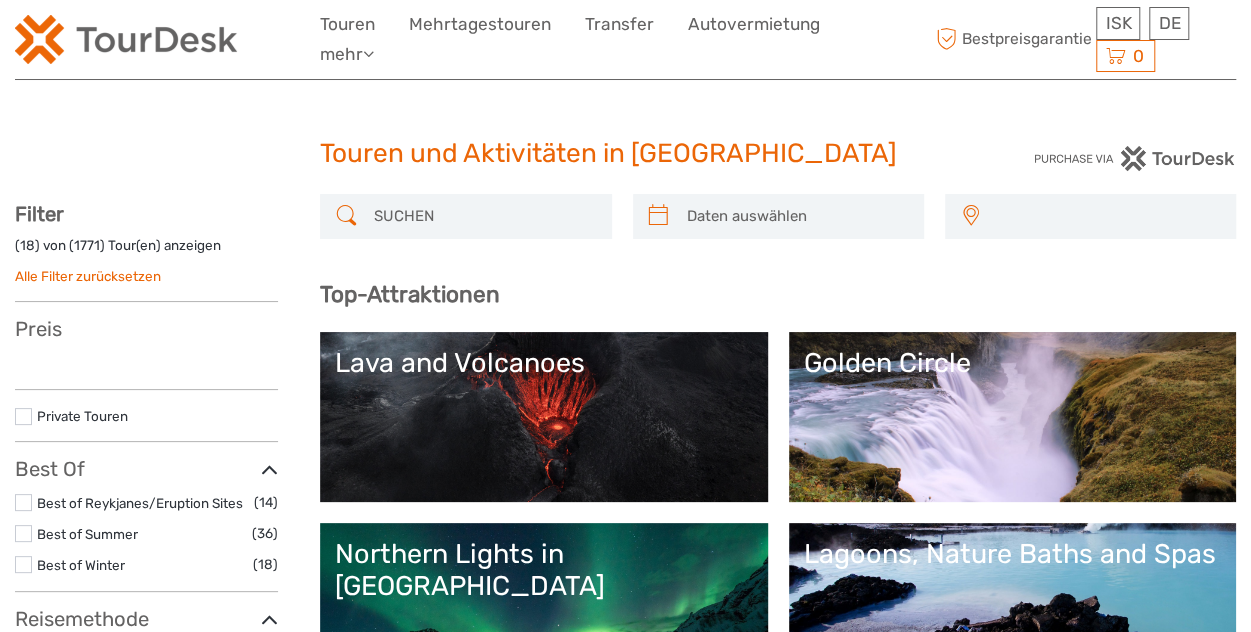 select 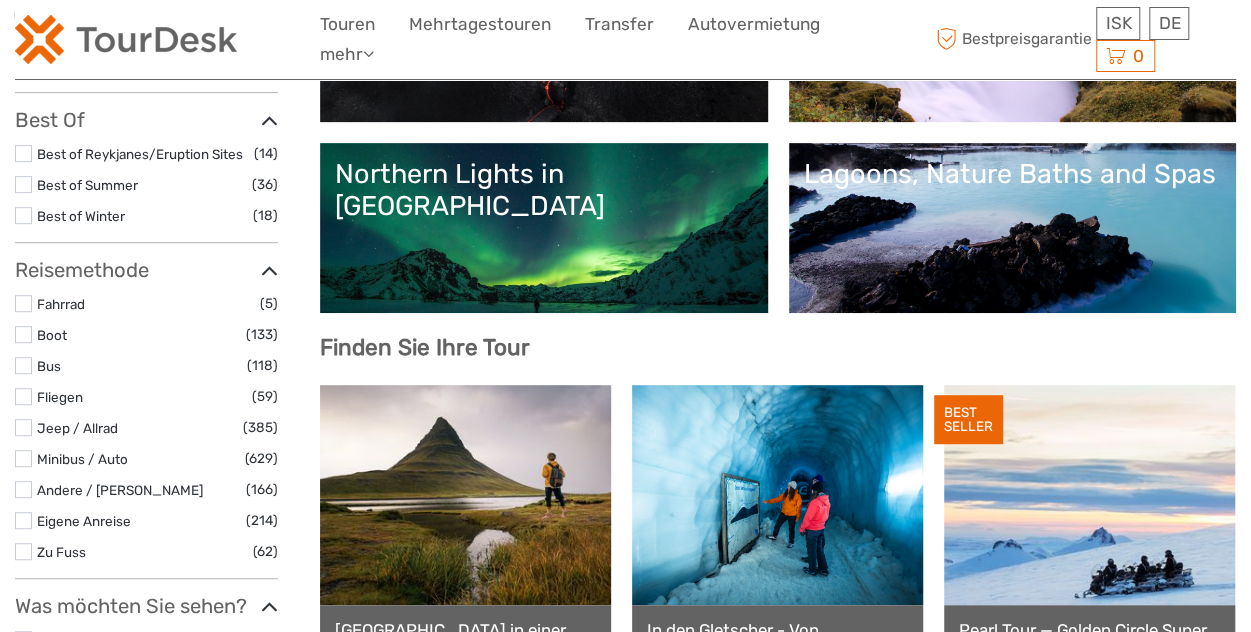 scroll, scrollTop: 0, scrollLeft: 0, axis: both 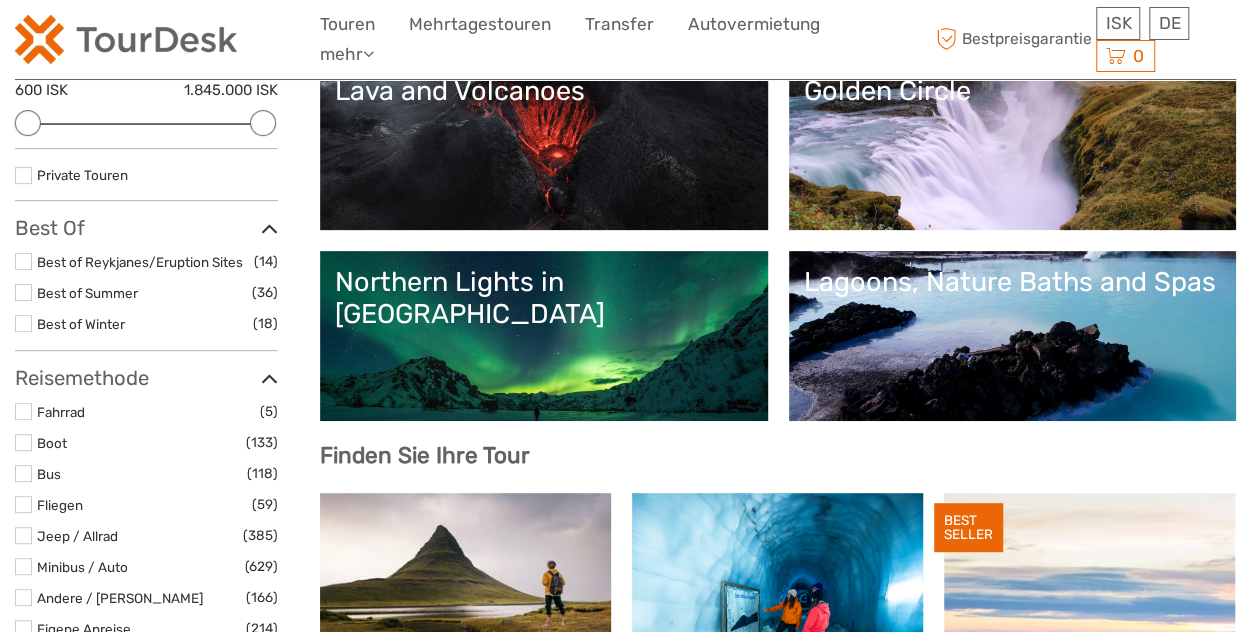 click on "Northern Lights in [GEOGRAPHIC_DATA]" at bounding box center [543, 336] 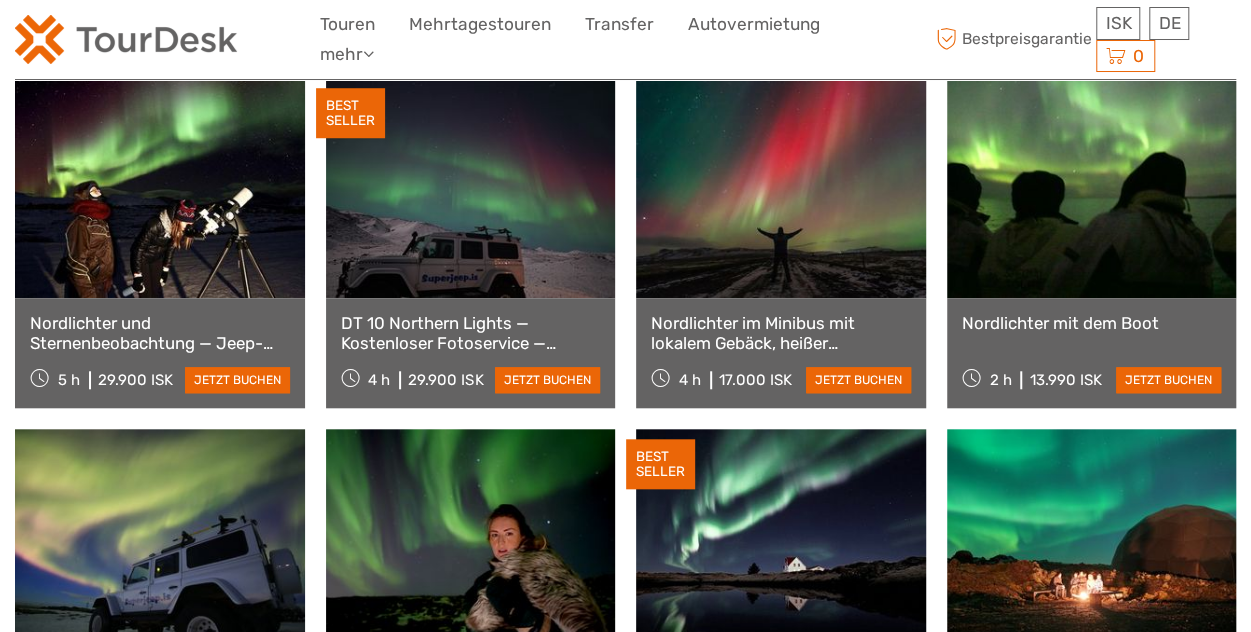 scroll, scrollTop: 679, scrollLeft: 0, axis: vertical 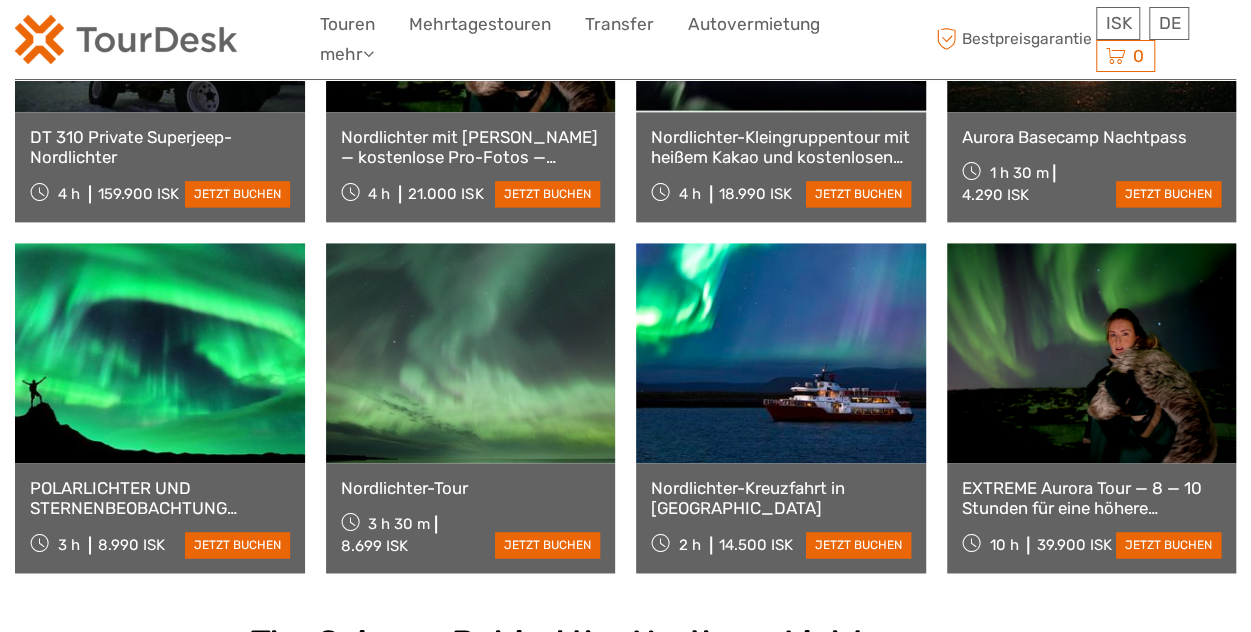 click at bounding box center [471, 353] 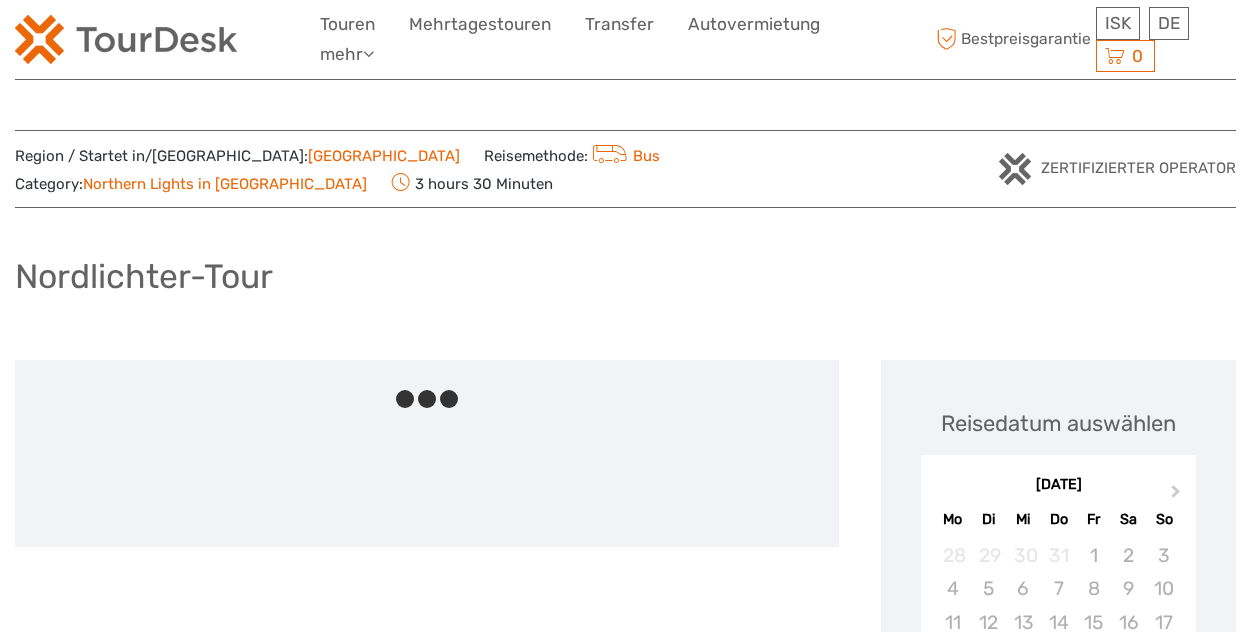 scroll, scrollTop: 0, scrollLeft: 0, axis: both 